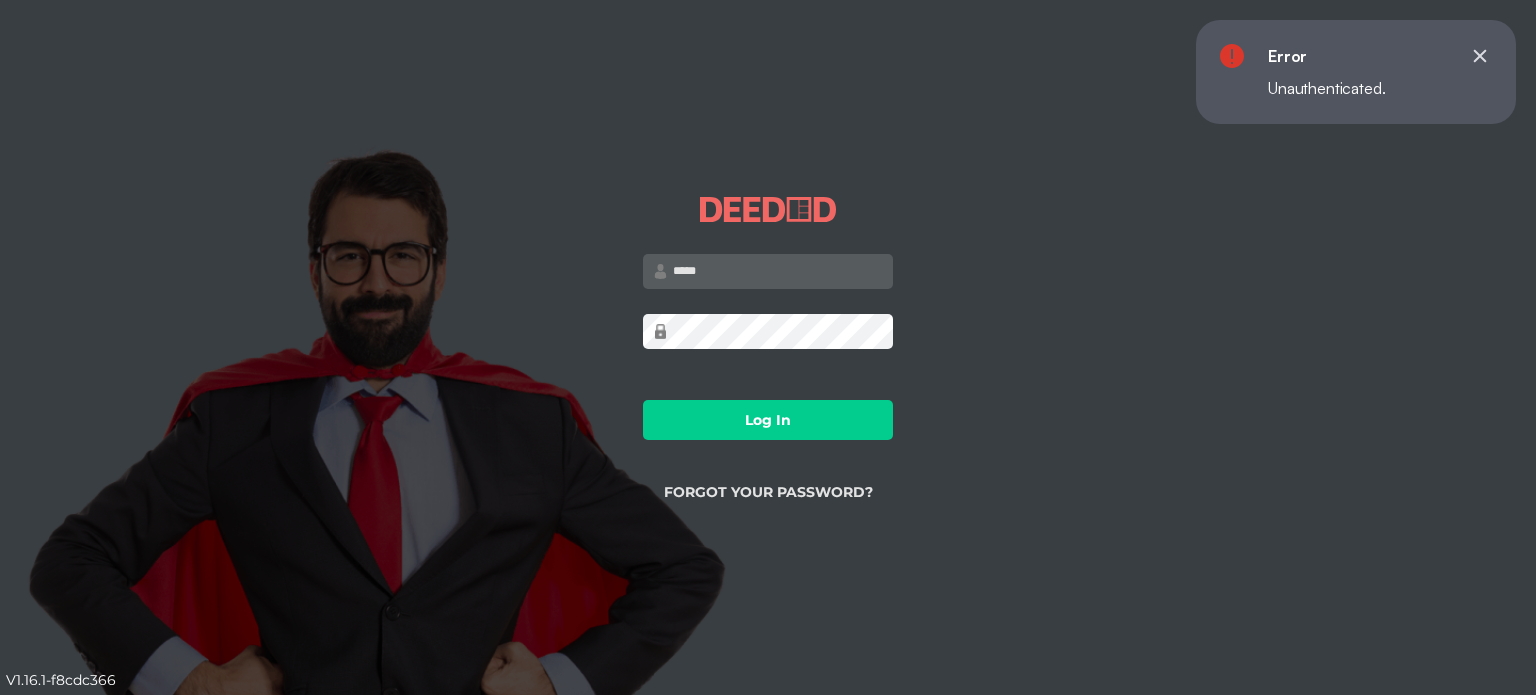 scroll, scrollTop: 0, scrollLeft: 0, axis: both 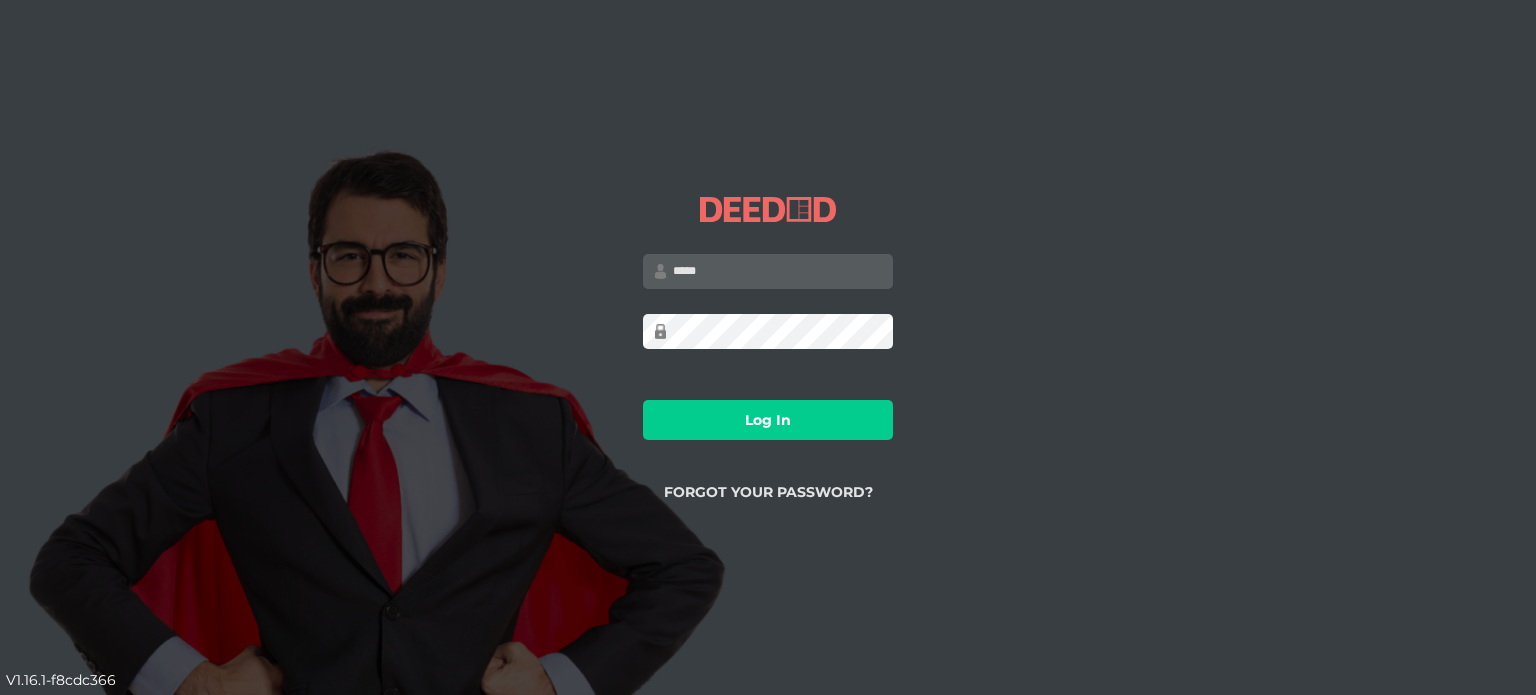 click at bounding box center [768, 271] 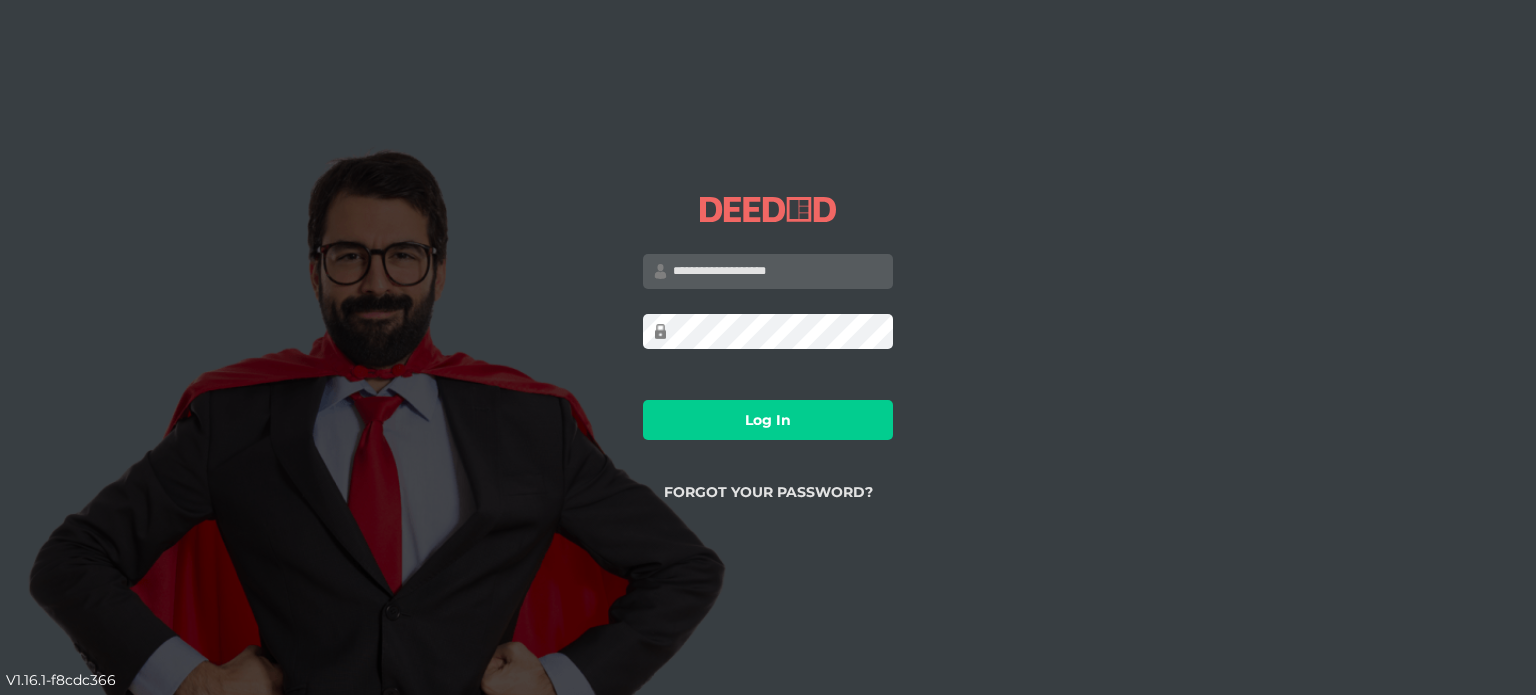 click on "Log In" at bounding box center (768, 420) 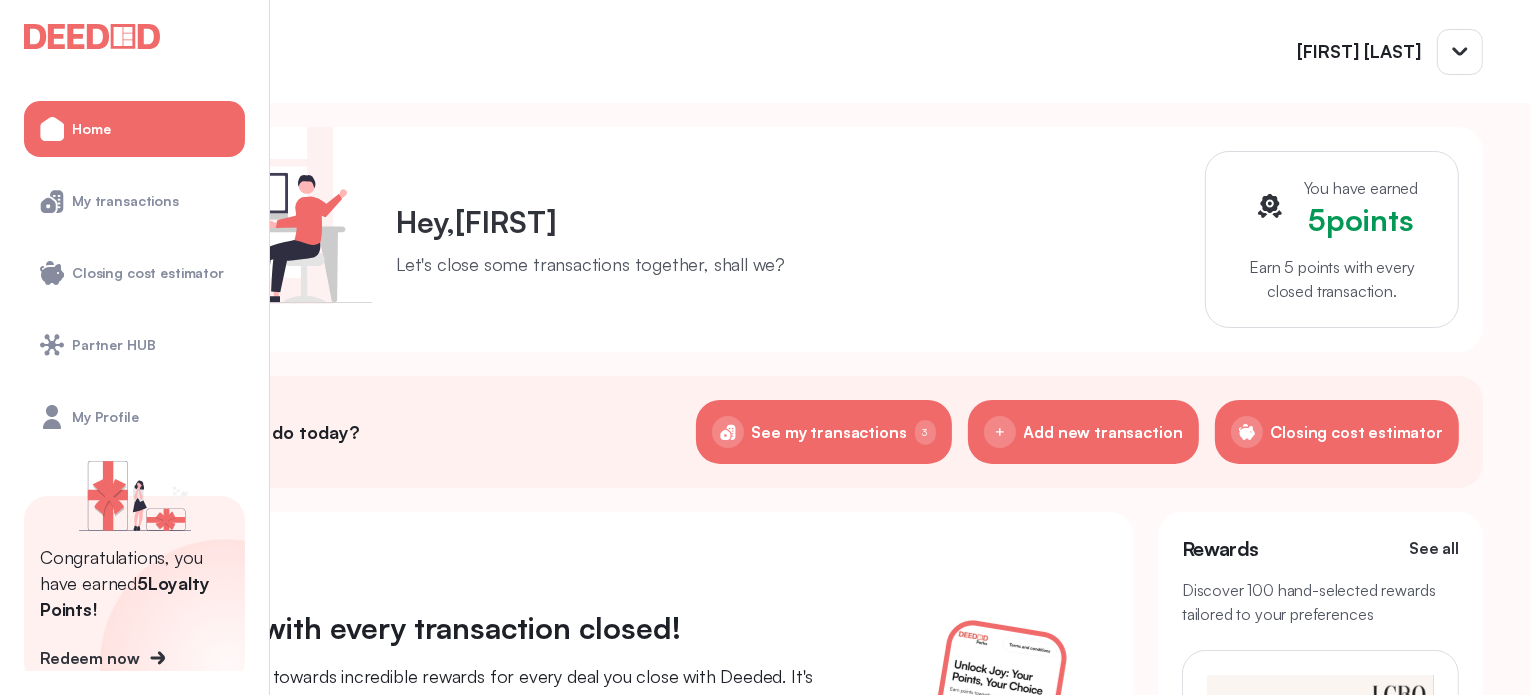 click on "Hey, [FIRST] Let's close some transactions together, shall we? You have earned 5  points Earn 5 points with every closed transaction. What would you like to do today? See my transactions 3 Add new transaction Closing cost estimator Earn rewards with every transaction closed! Now you can earn points towards incredible rewards for every deal you close with Deeded. It's our way of saying thank you for being an incredible partner! Check out the awesome rewards below. Some conditions apply. Add new transaction Check out the Rewards Rewards See all Discover 100 hand-selected rewards tailored to your preferences $25 LCBO Gift Card 6  points $50 Wayspa Gift Card  13  points $50 LCBO Gift Card  13  points $ 50 Deeded Voucher 13  points" at bounding box center (765, 578) 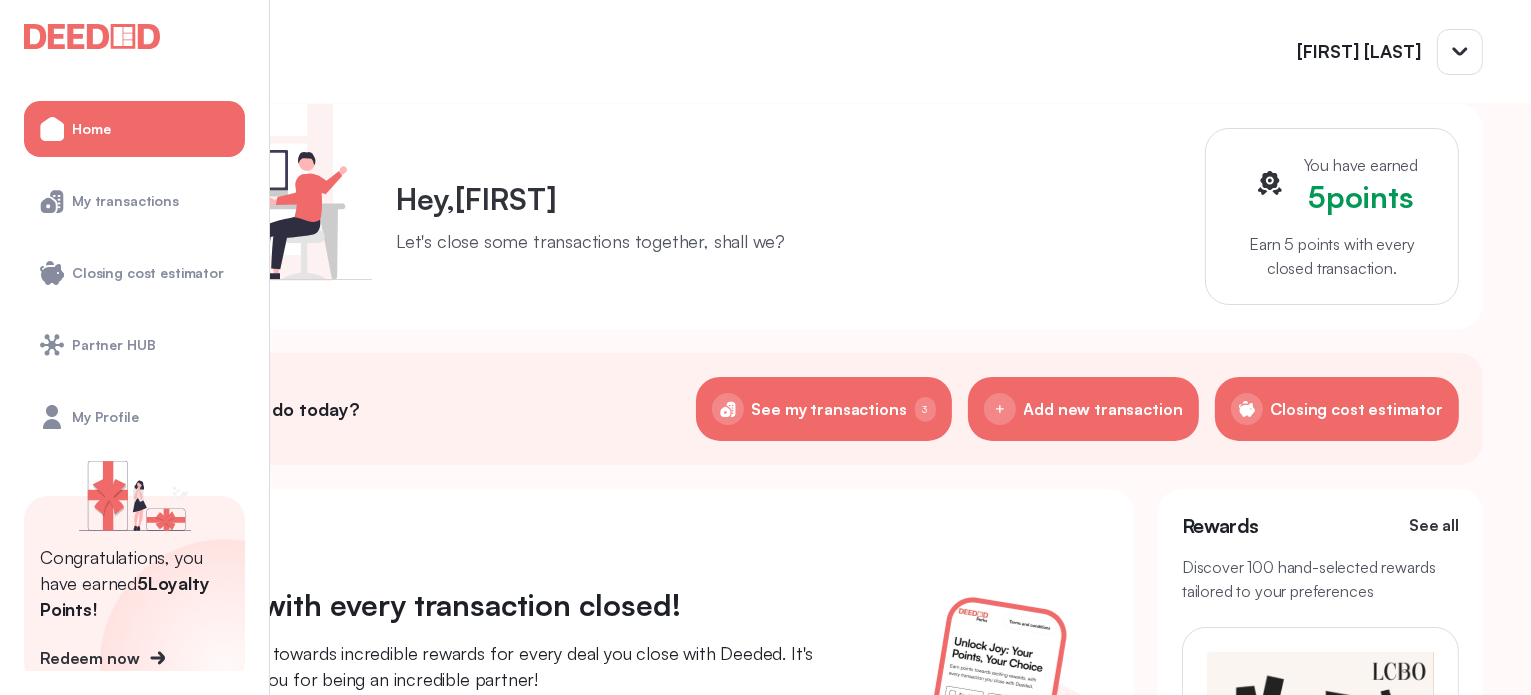 scroll, scrollTop: 0, scrollLeft: 0, axis: both 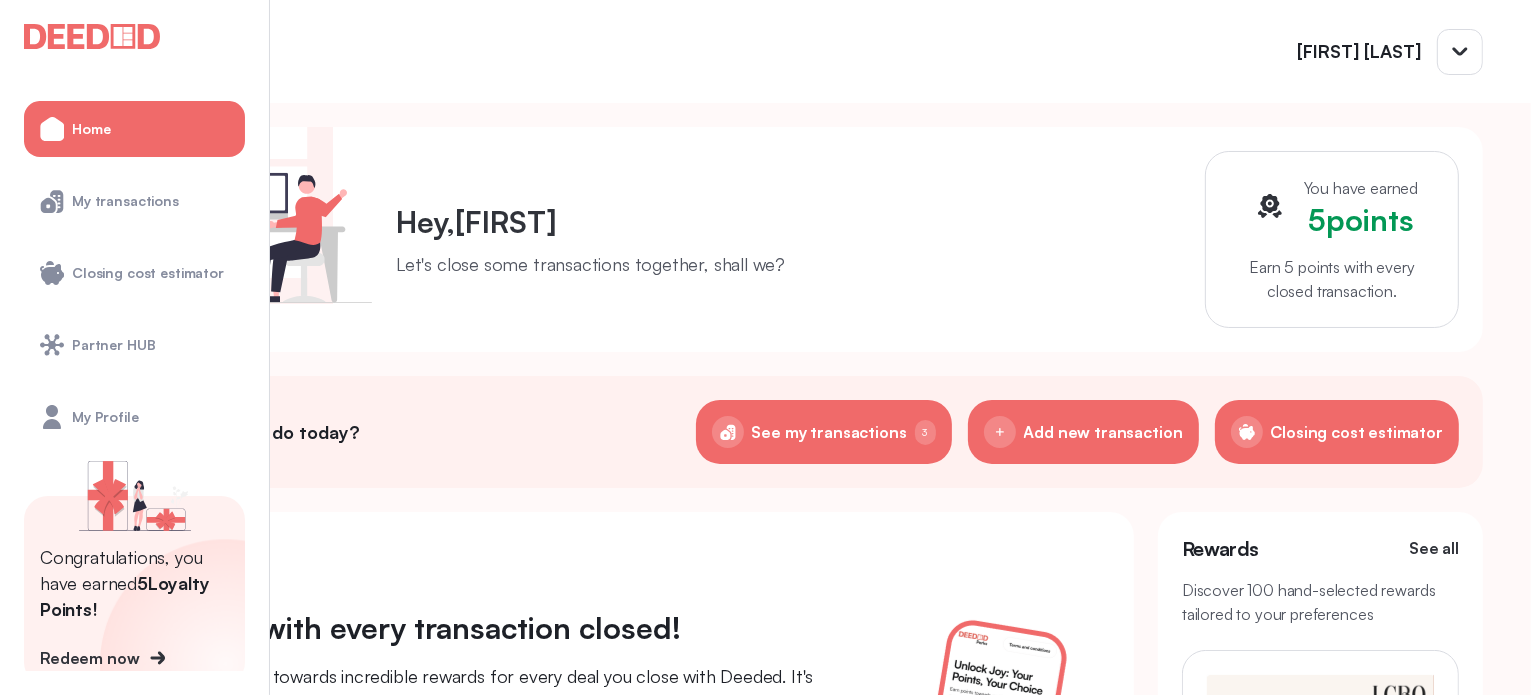 click on "See my transactions" at bounding box center [829, 432] 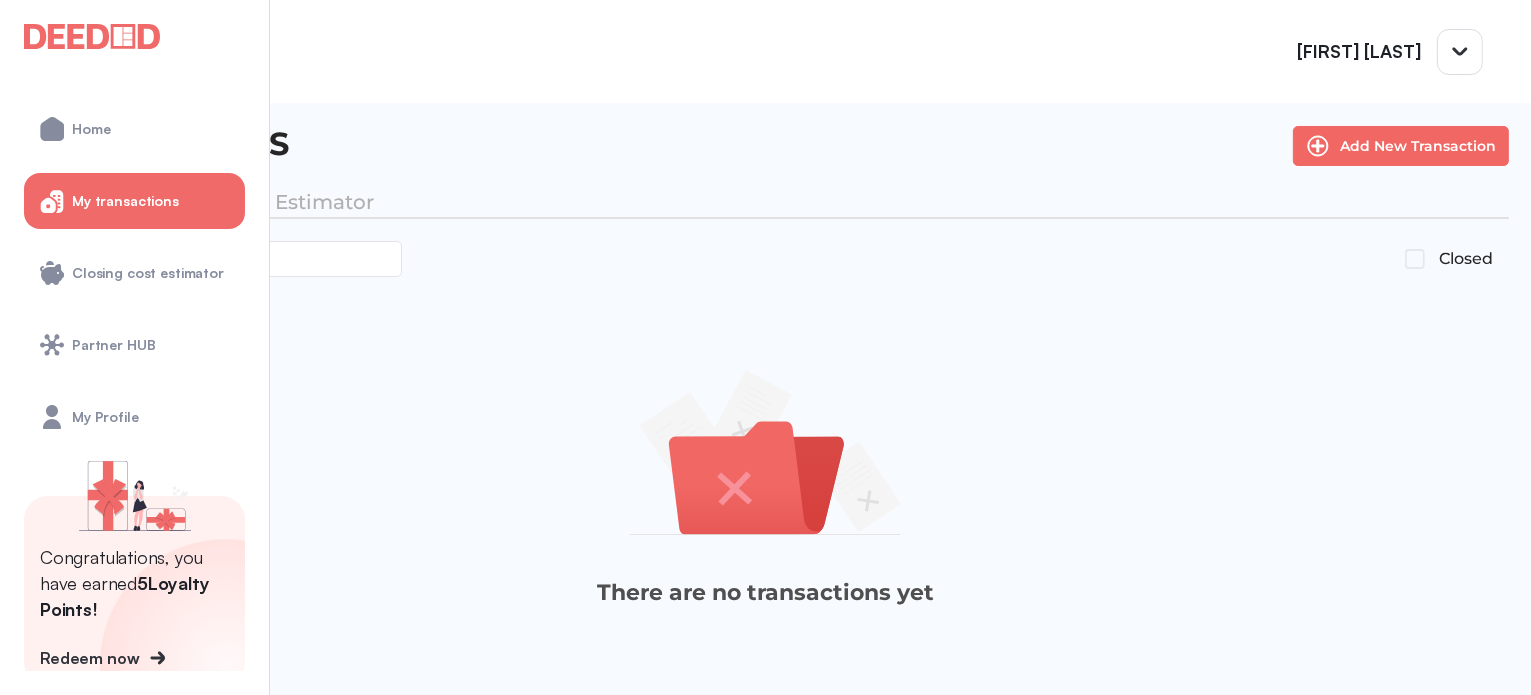 click on "Price Estimator" at bounding box center [296, 203] 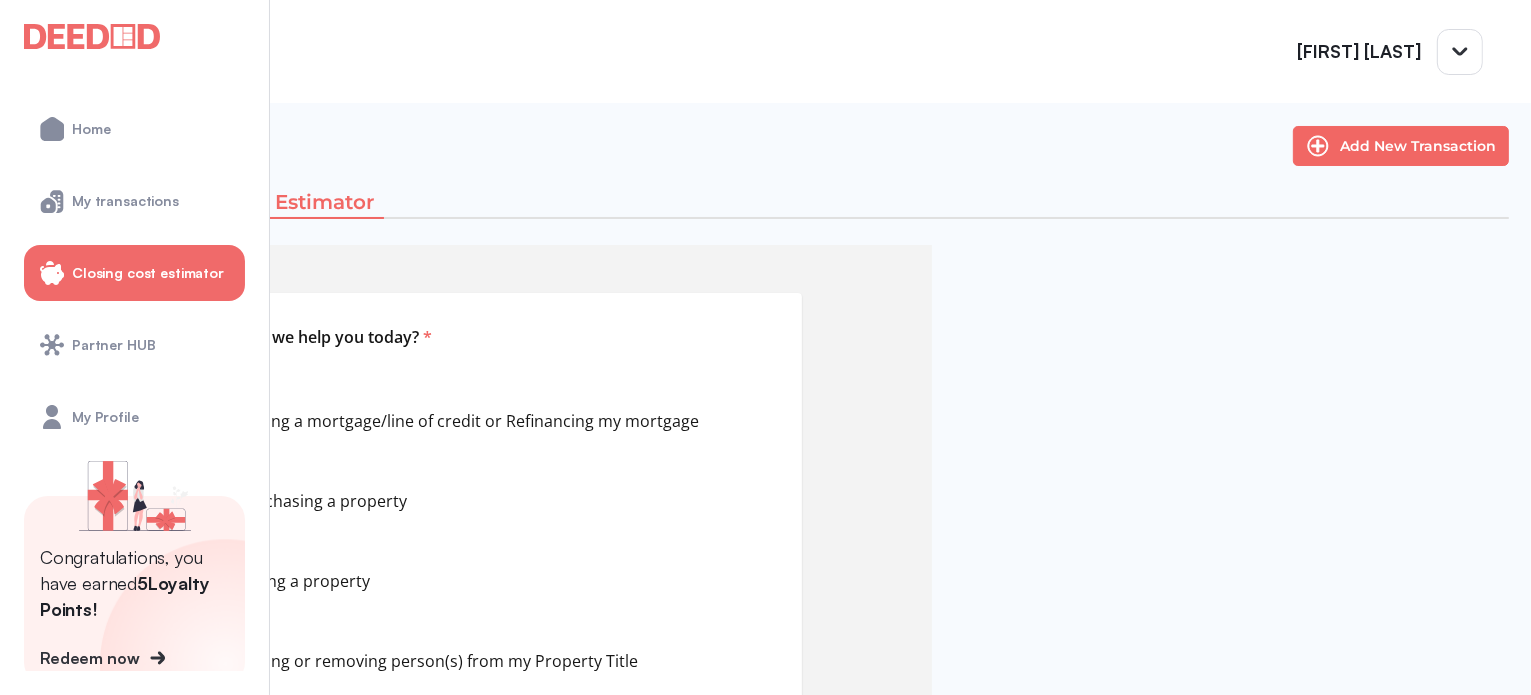 click on "Quote Add New Transaction My Transactions Price Estimator How can we help you today?   * Clear More No data to display I am adding a mortgage/line of credit or Refinancing my mortgage I am purchasing a property I am selling a property I am adding or removing person(s) from my Property Title I am looking for independent legal advice ****" at bounding box center [765, 559] 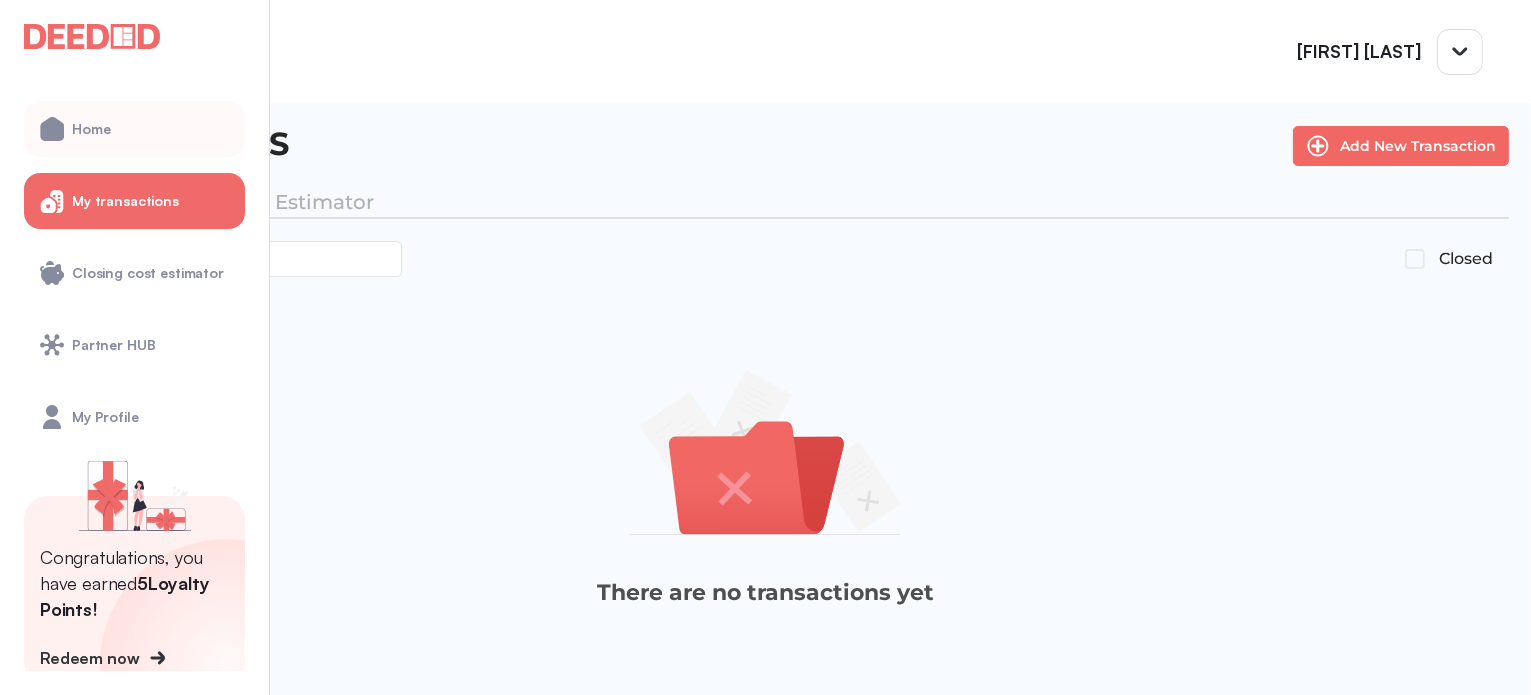 click on "Home" at bounding box center (134, 129) 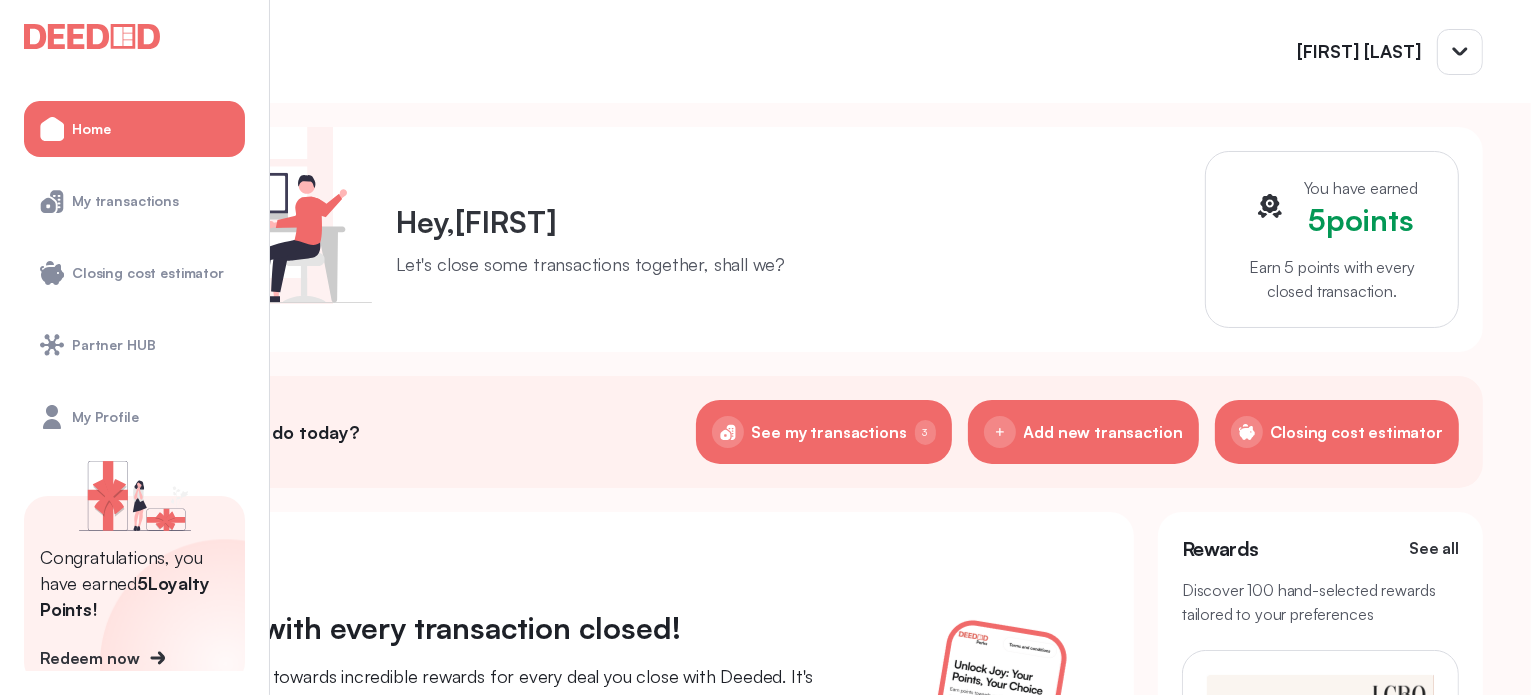 click on "Hey, [FIRST] Let's close some transactions together, shall we? You have earned 5  points Earn 5 points with every closed transaction. What would you like to do today? See my transactions 3 Add new transaction Closing cost estimator Earn rewards with every transaction closed! Now you can earn points towards incredible rewards for every deal you close with Deeded. It's our way of saying thank you for being an incredible partner! Check out the awesome rewards below. Some conditions apply. Add new transaction Check out the Rewards Rewards See all Discover 100 hand-selected rewards tailored to your preferences $25 LCBO Gift Card 6  points $50 Wayspa Gift Card  13  points $50 LCBO Gift Card  13  points $ 50 Deeded Voucher 13  points" at bounding box center (765, 578) 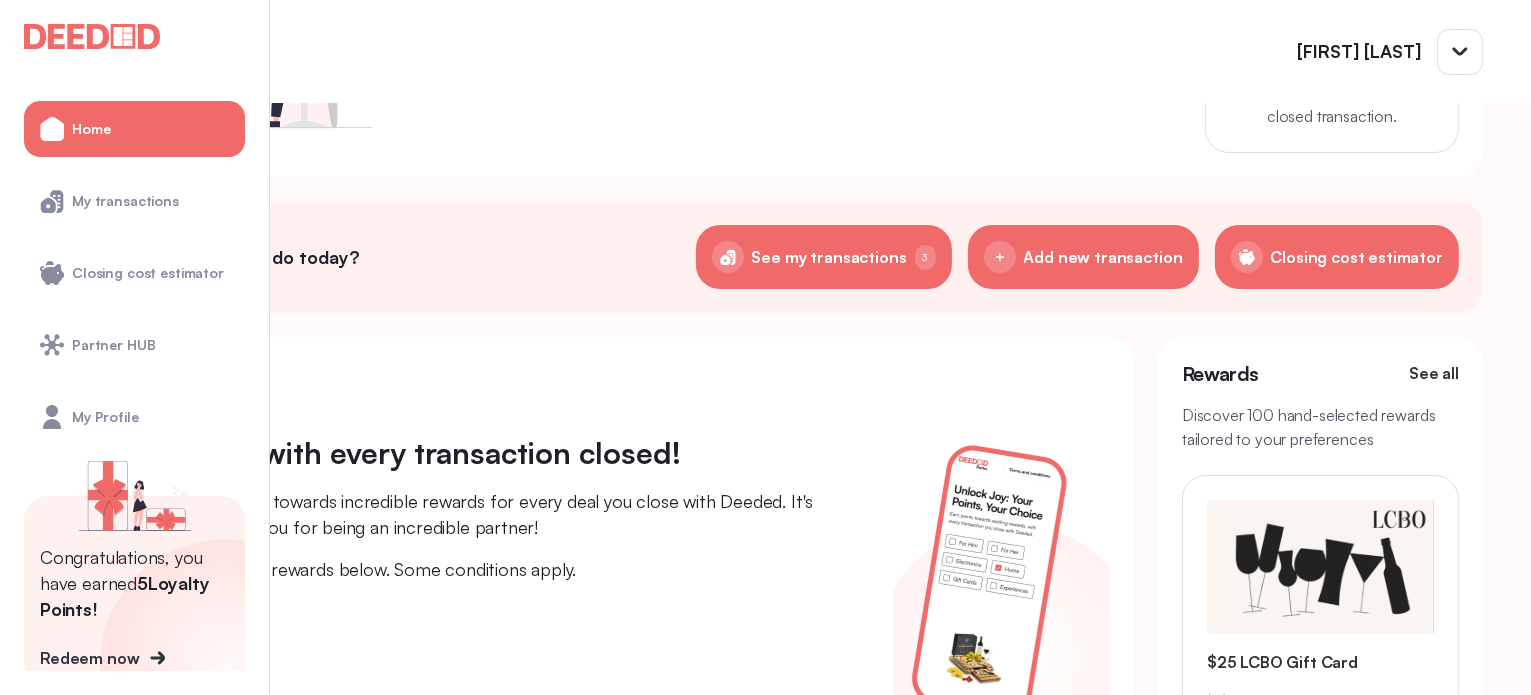 scroll, scrollTop: 358, scrollLeft: 0, axis: vertical 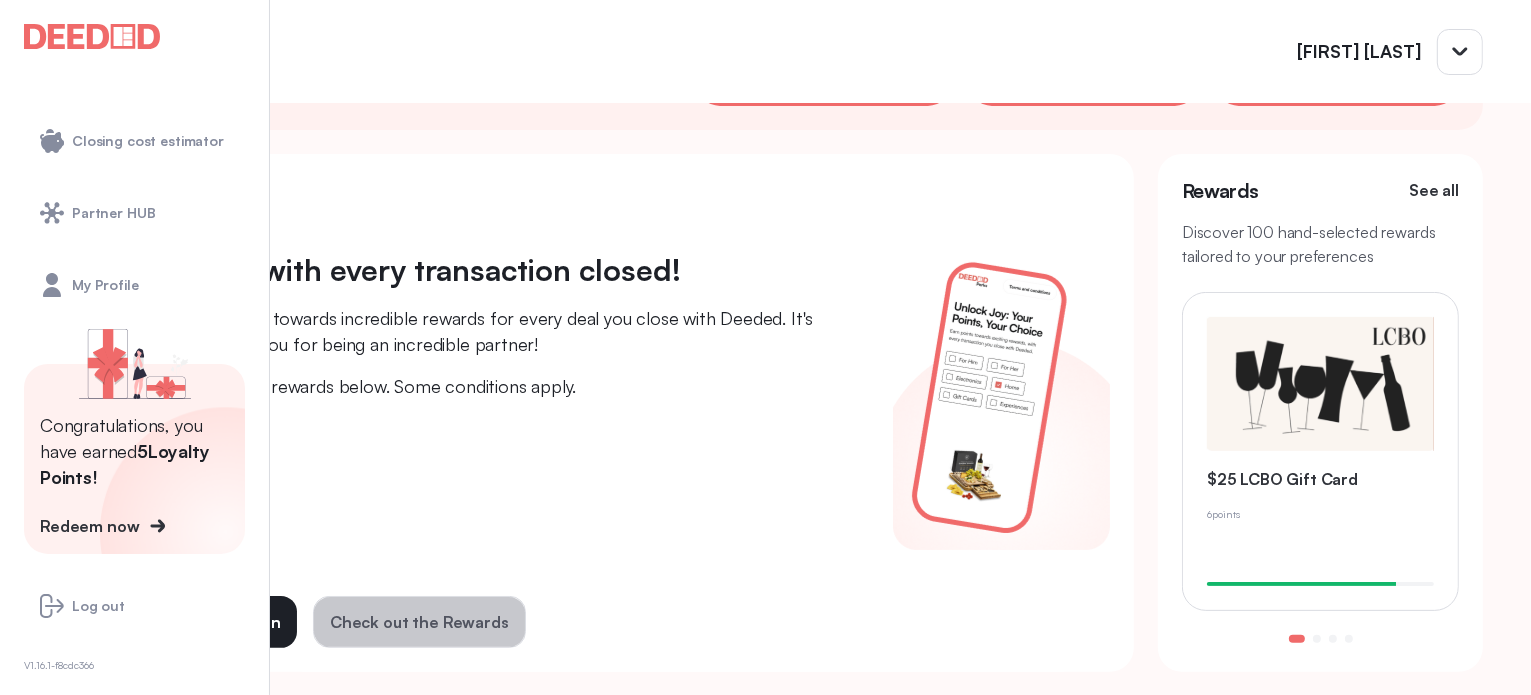 click on "Check out the Rewards" at bounding box center (419, 622) 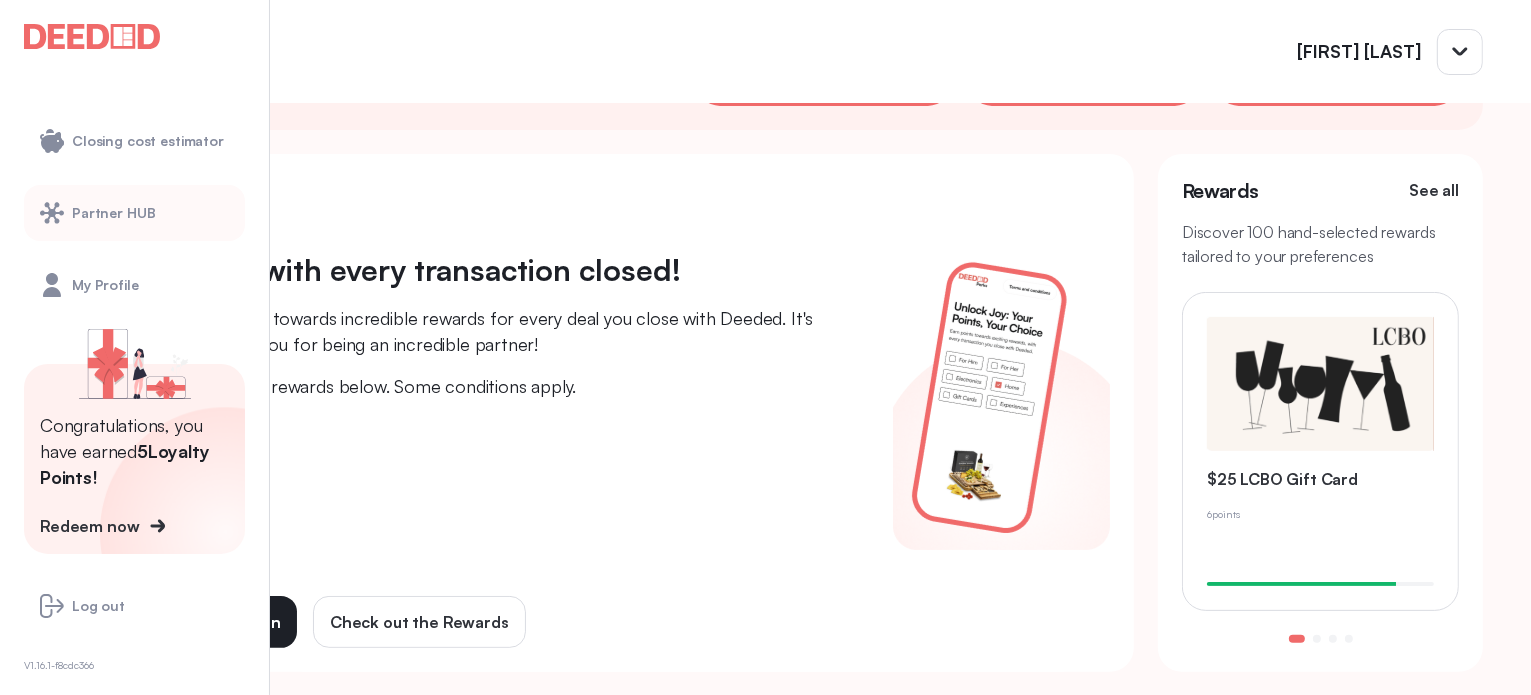 click on "Partner HUB" at bounding box center (113, 213) 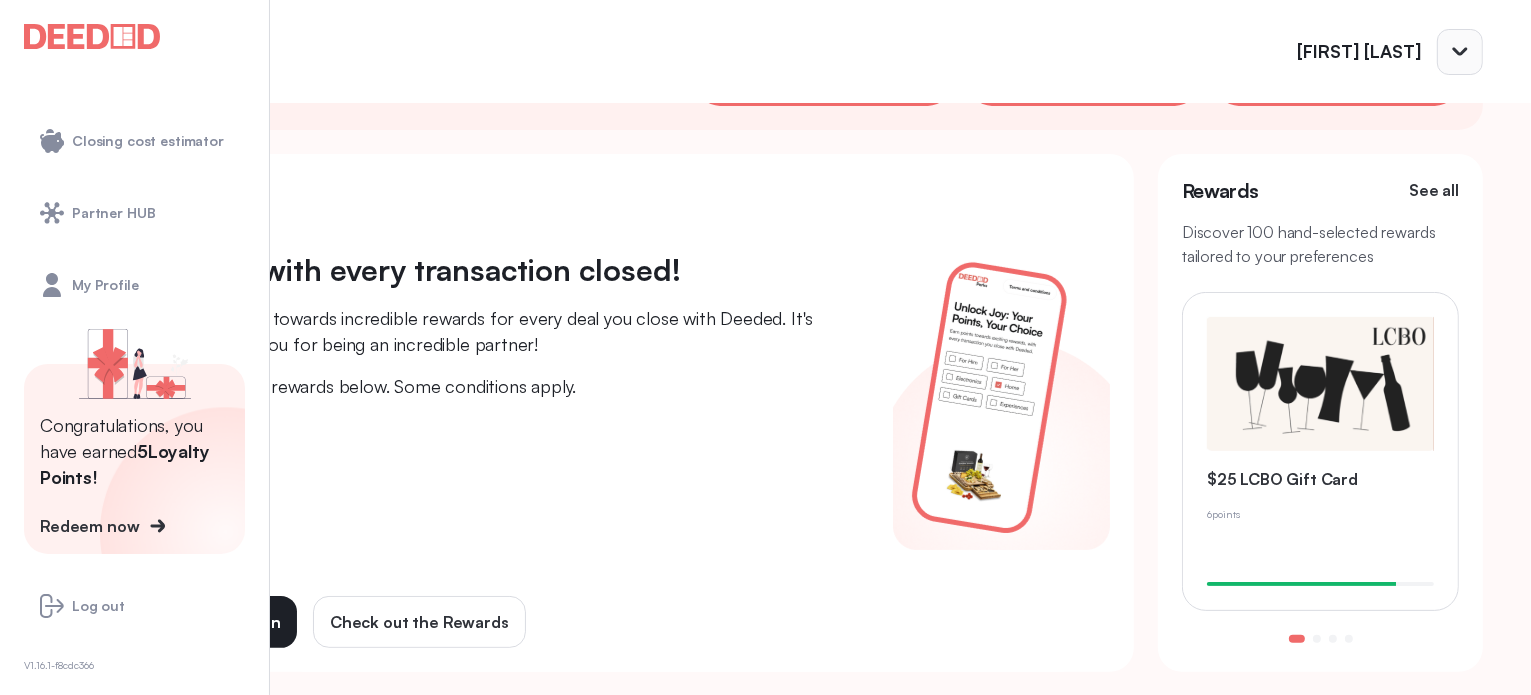 click at bounding box center [1460, 52] 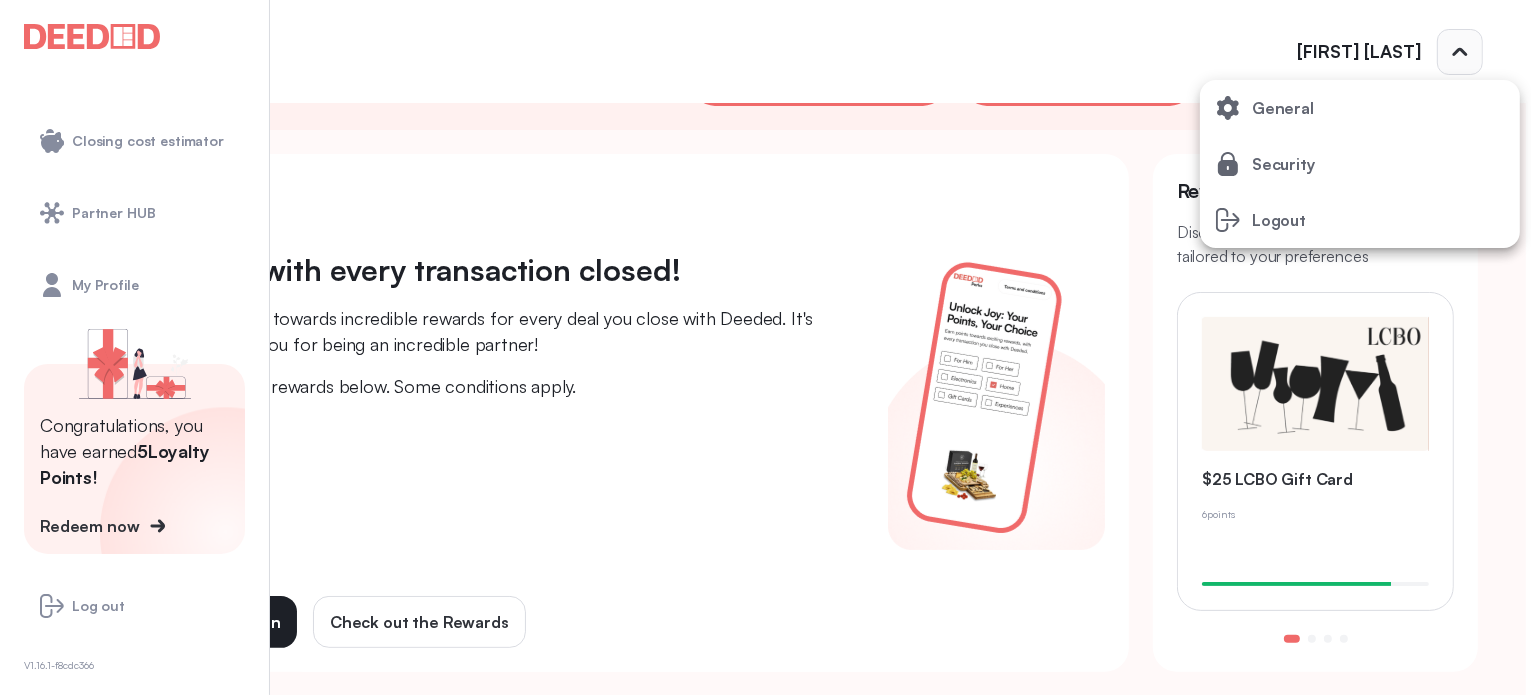 click at bounding box center [765, 347] 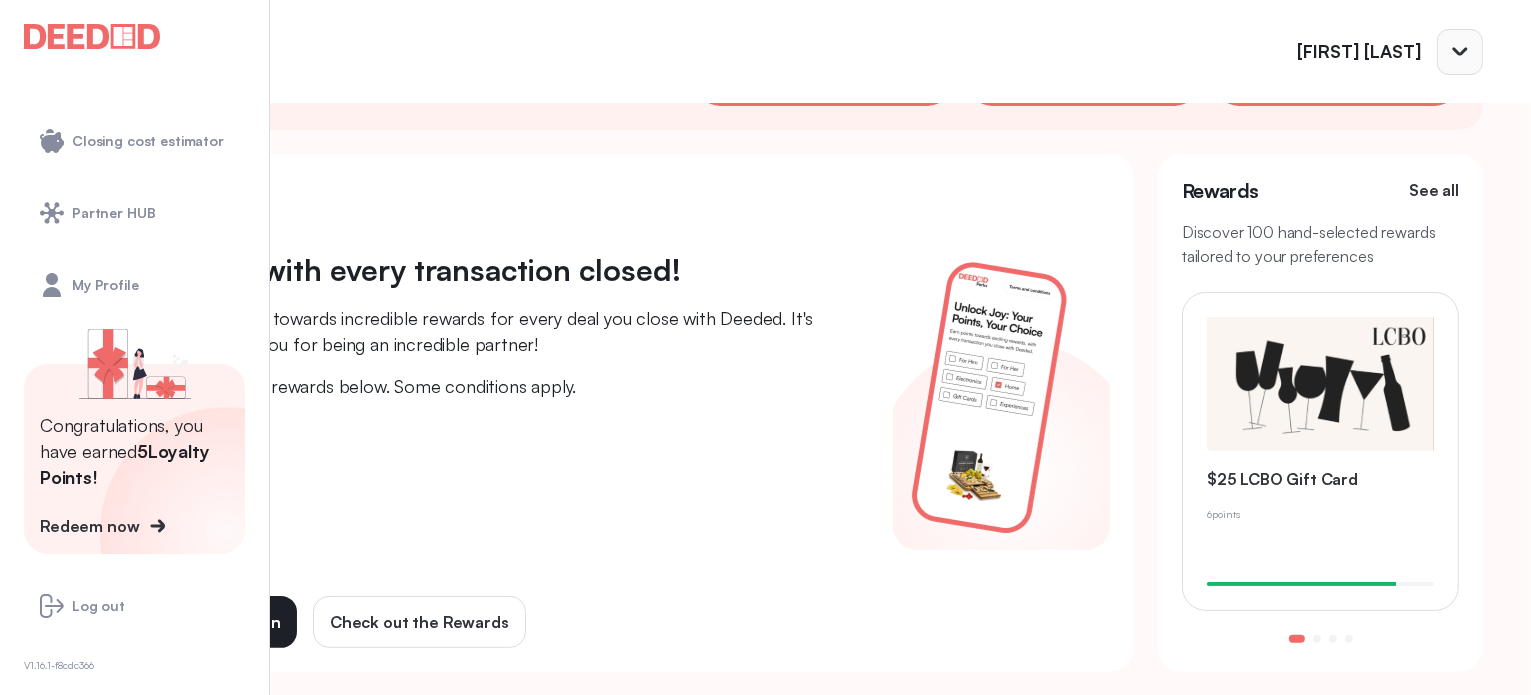 click on "Hey, [FIRST] Let's close some transactions together, shall we? You have earned 5  points Earn 5 points with every closed transaction. What would you like to do today? See my transactions 3 Add new transaction Closing cost estimator Earn rewards with every transaction closed! Now you can earn points towards incredible rewards for every deal you close with Deeded. It's our way of saying thank you for being an incredible partner! Check out the awesome rewards below. Some conditions apply. Add new transaction Check out the Rewards Rewards See all Discover 100 hand-selected rewards tailored to your preferences $25 LCBO Gift Card 6  points $50 Wayspa Gift Card  13  points $50 LCBO Gift Card  13  points $ 50 Deeded Voucher 13  points" at bounding box center [765, 220] 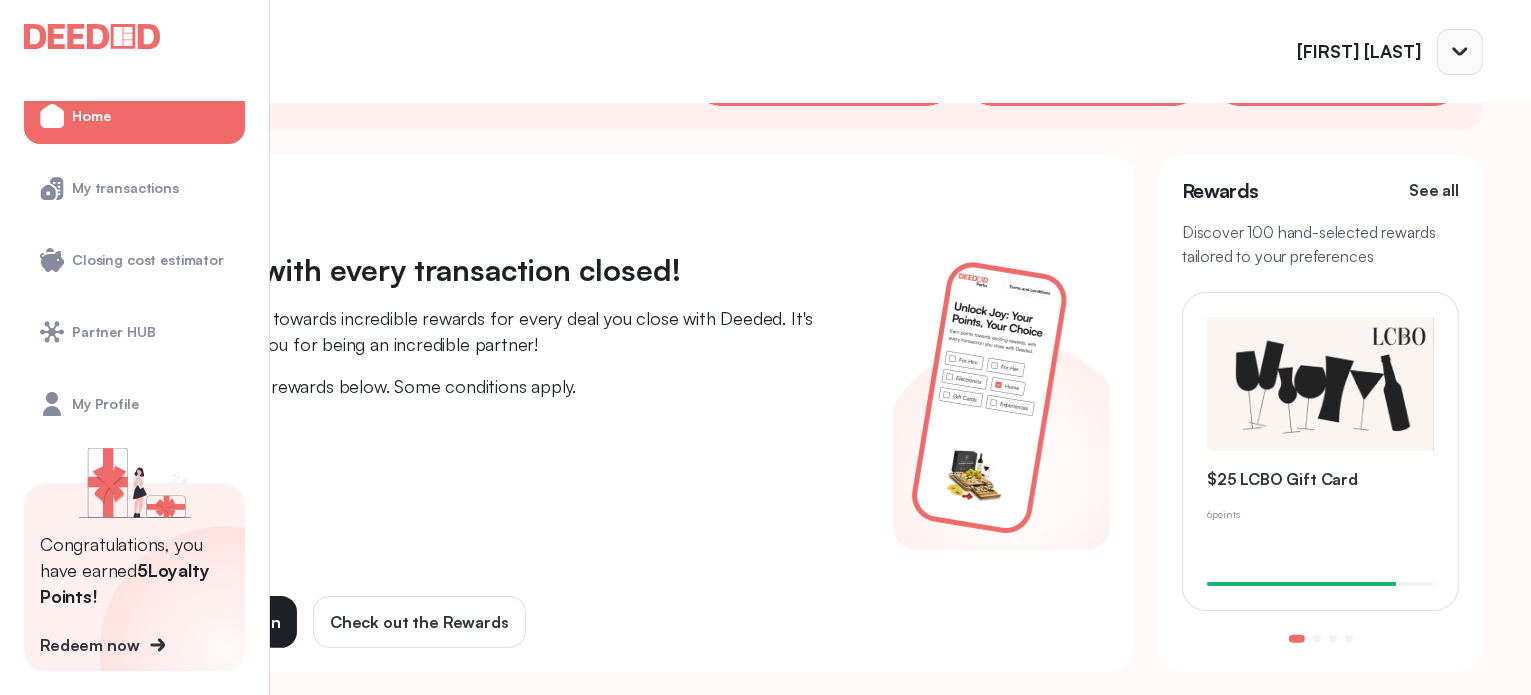 scroll, scrollTop: 0, scrollLeft: 0, axis: both 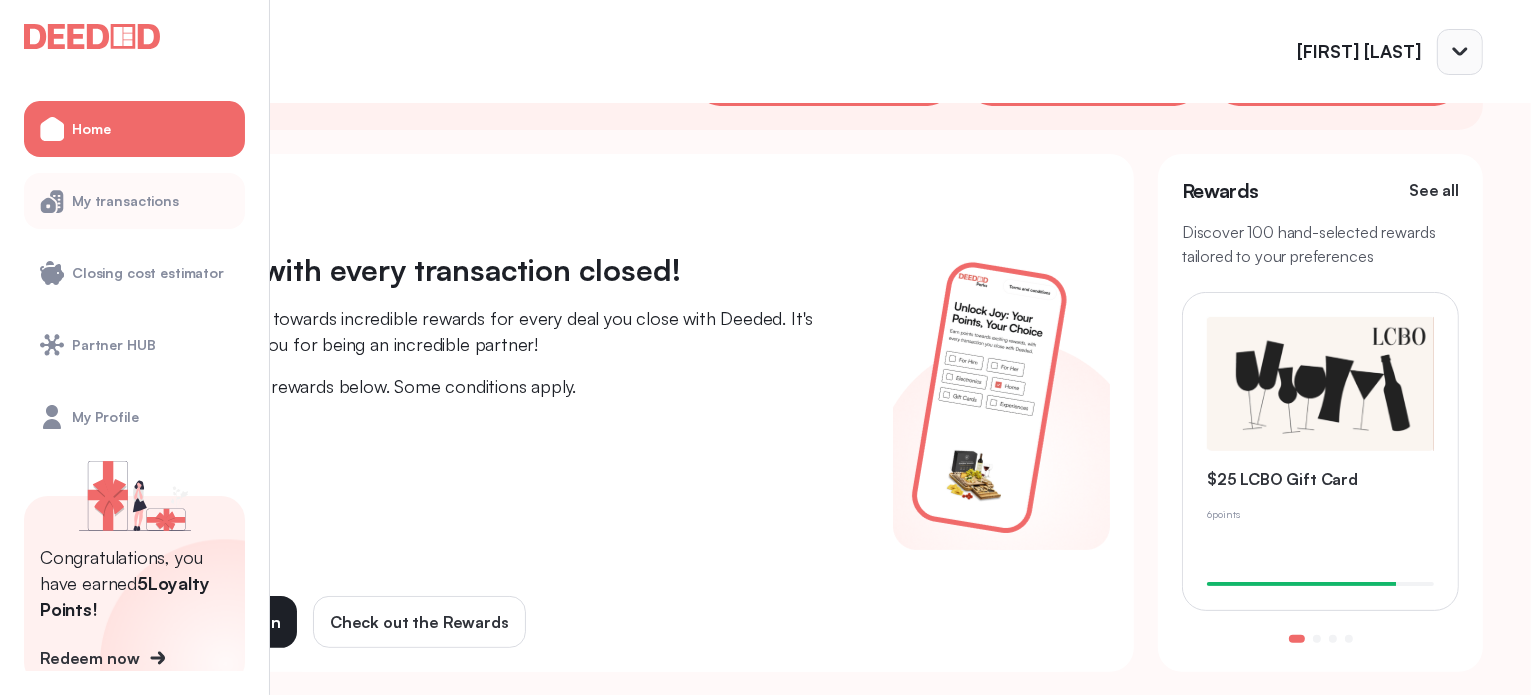 click on "My transactions" at bounding box center (134, 201) 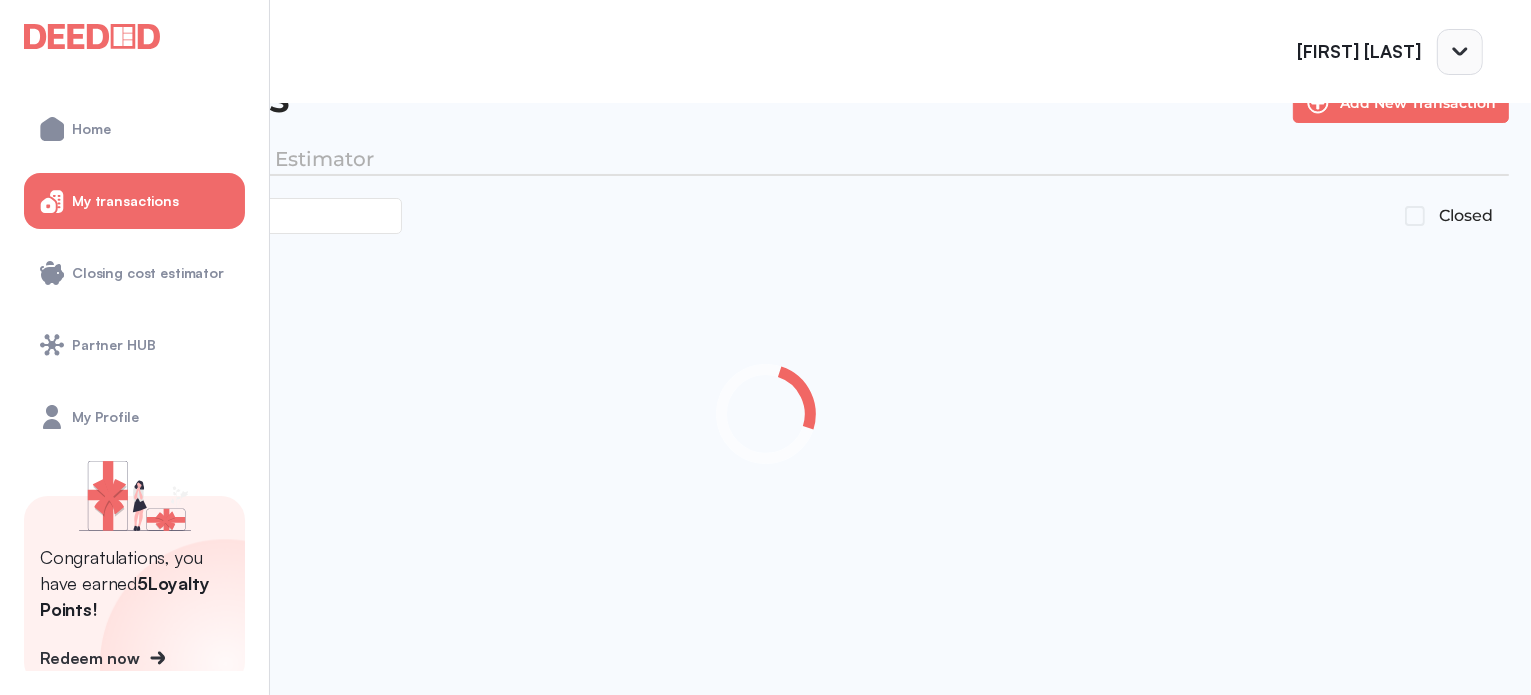 scroll, scrollTop: 43, scrollLeft: 0, axis: vertical 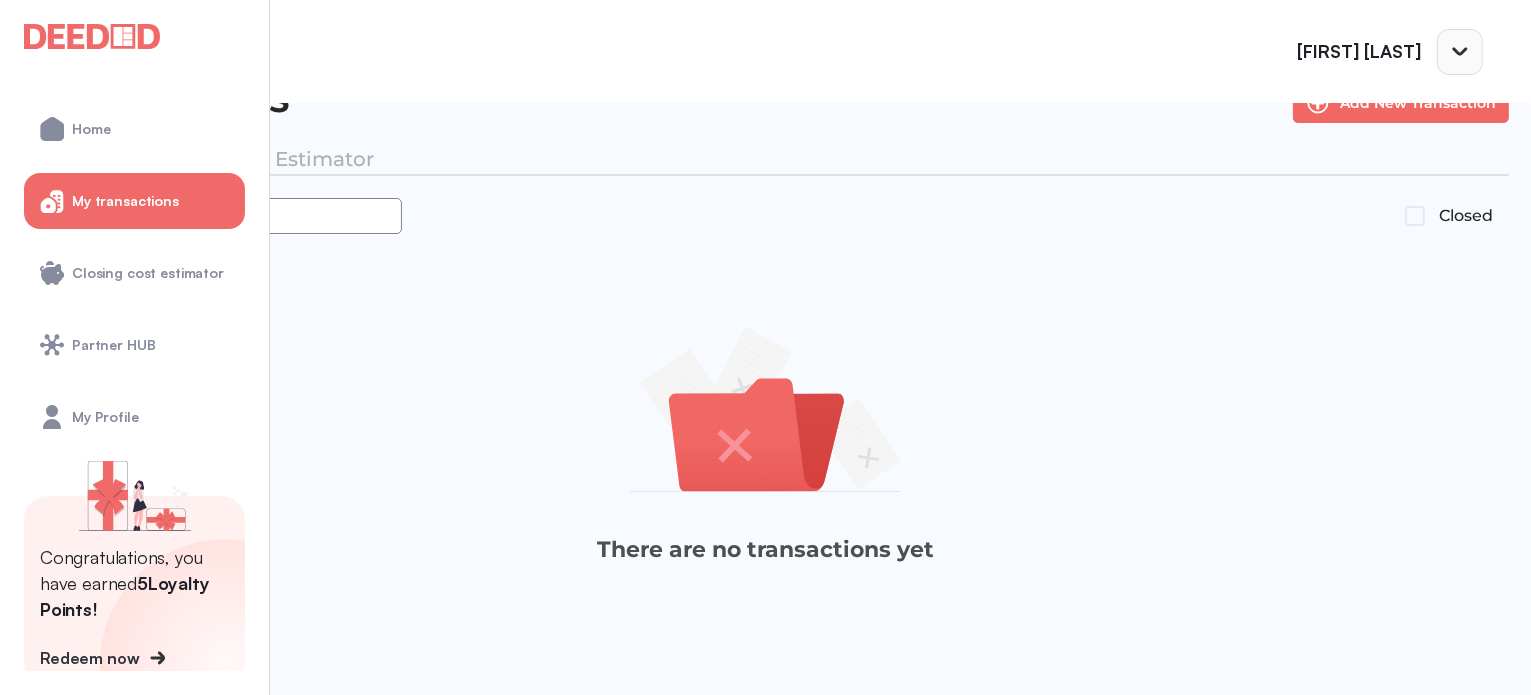 click at bounding box center (212, 216) 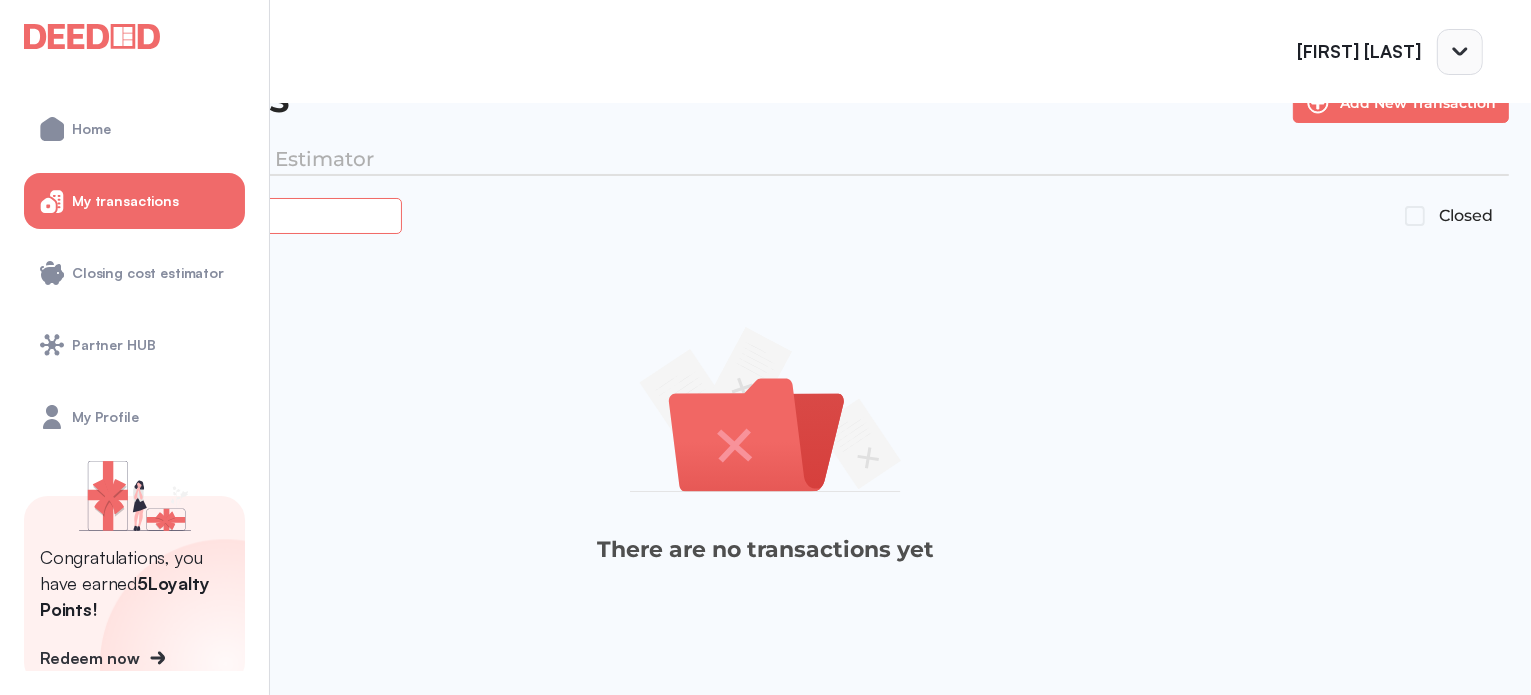 click at bounding box center [224, 215] 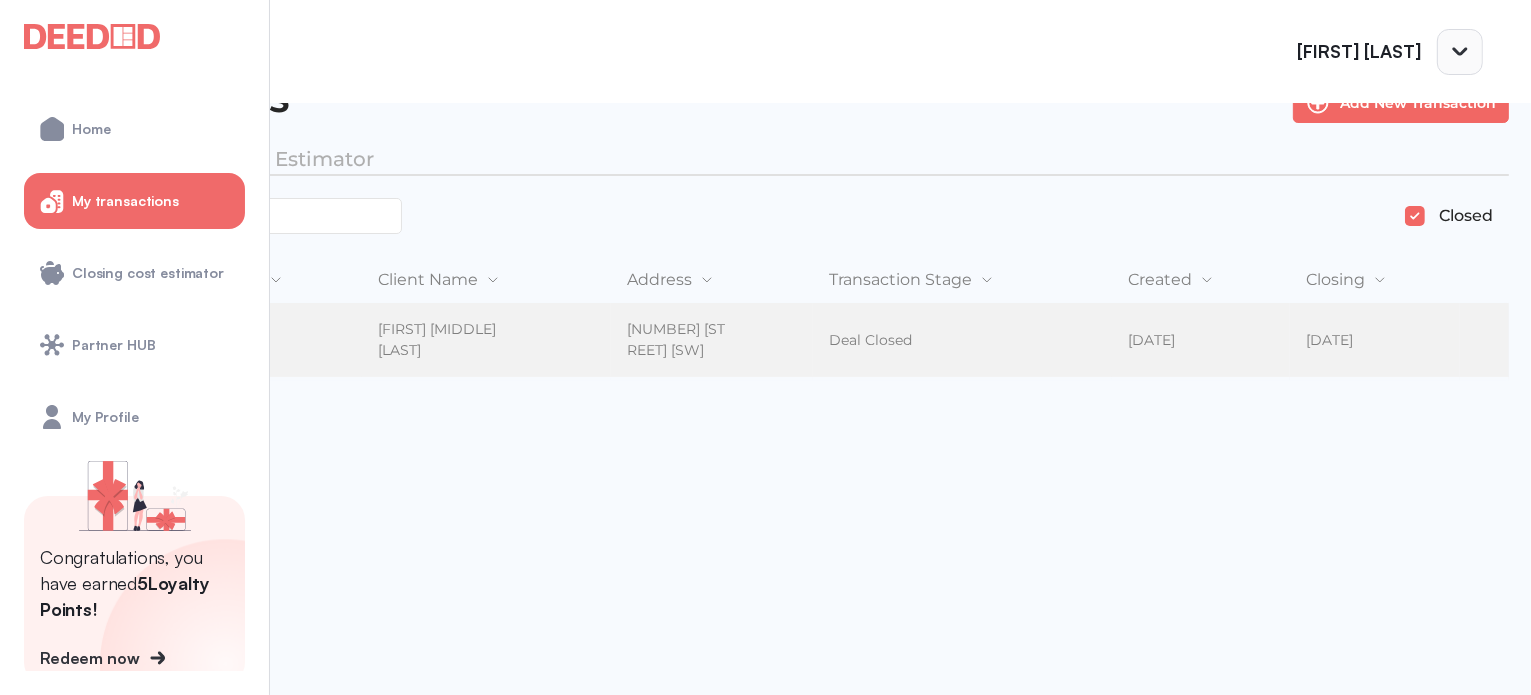 click on "Purchase" at bounding box center (88, 340) 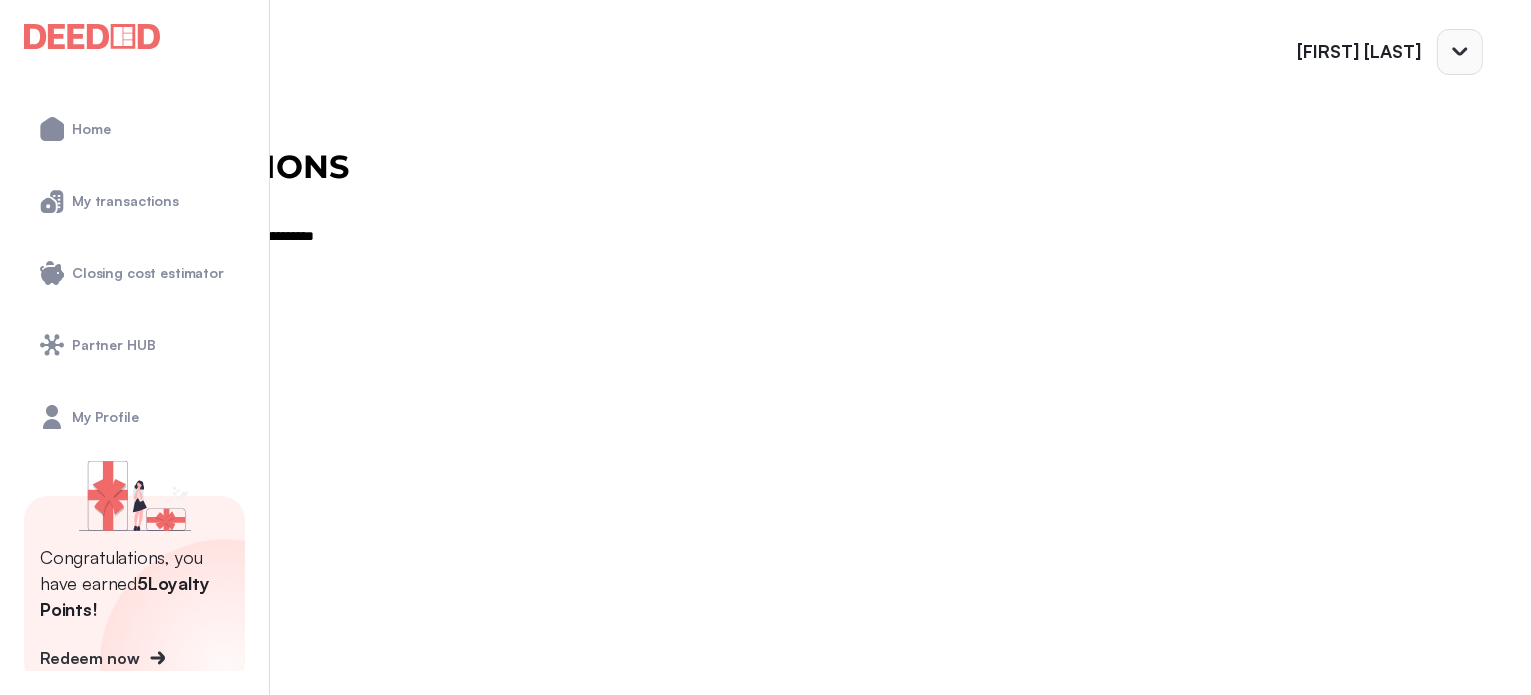 scroll, scrollTop: 43, scrollLeft: 0, axis: vertical 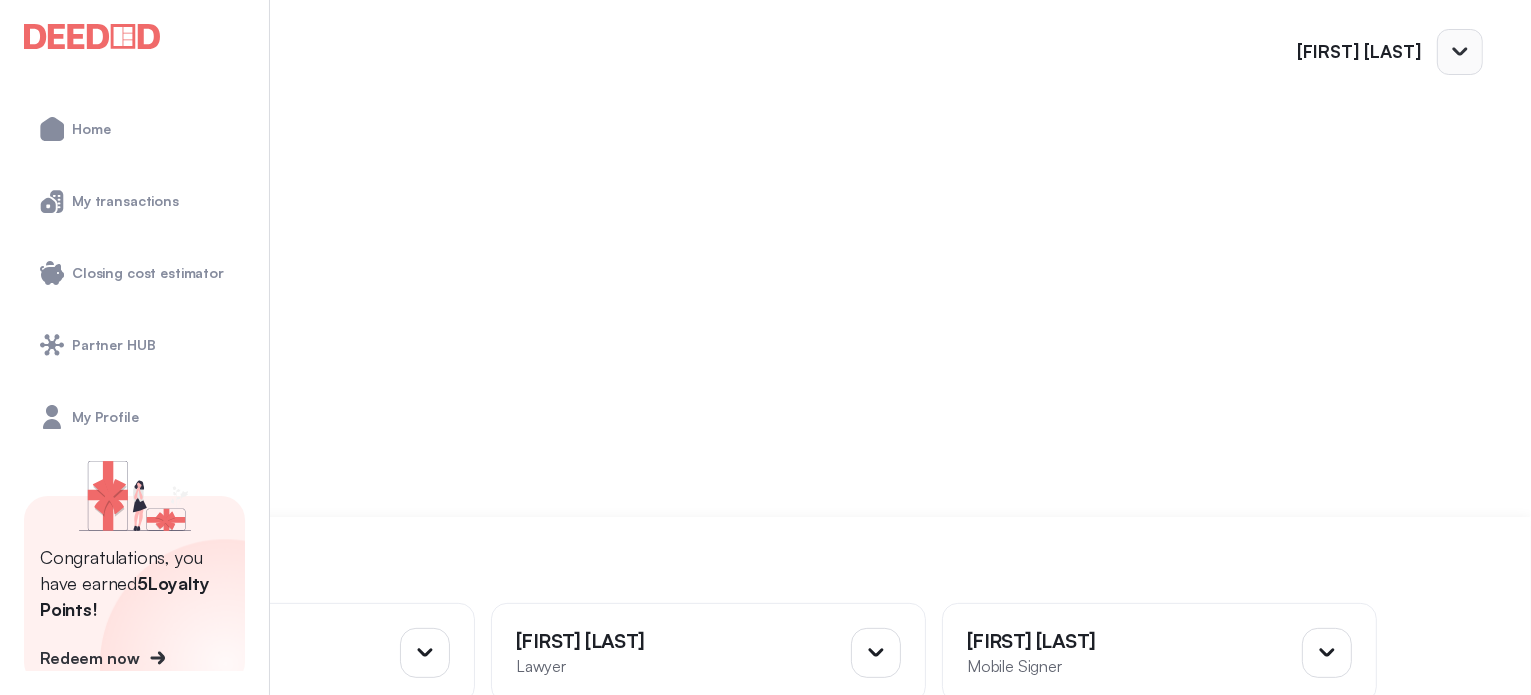 click on "Mortgage Instructions Received" at bounding box center [60, 253] 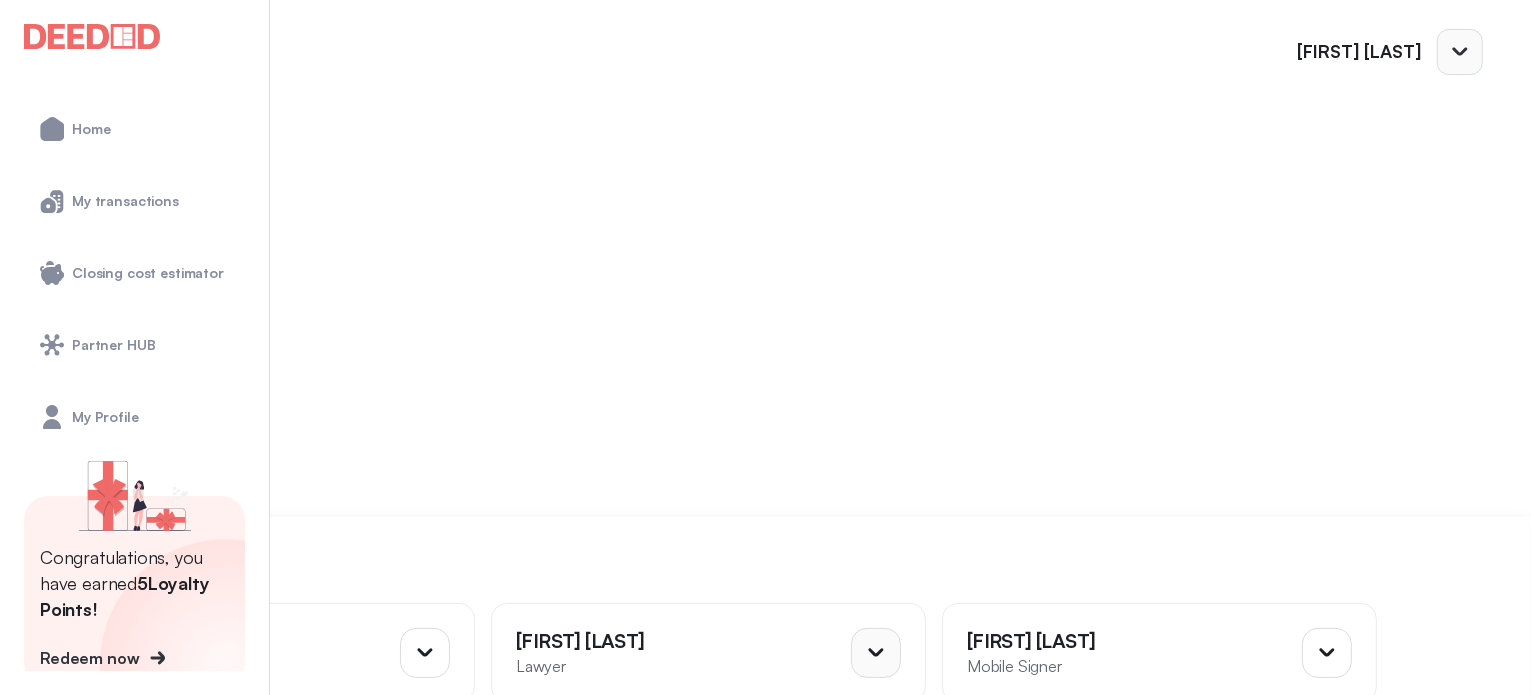click at bounding box center [425, 653] 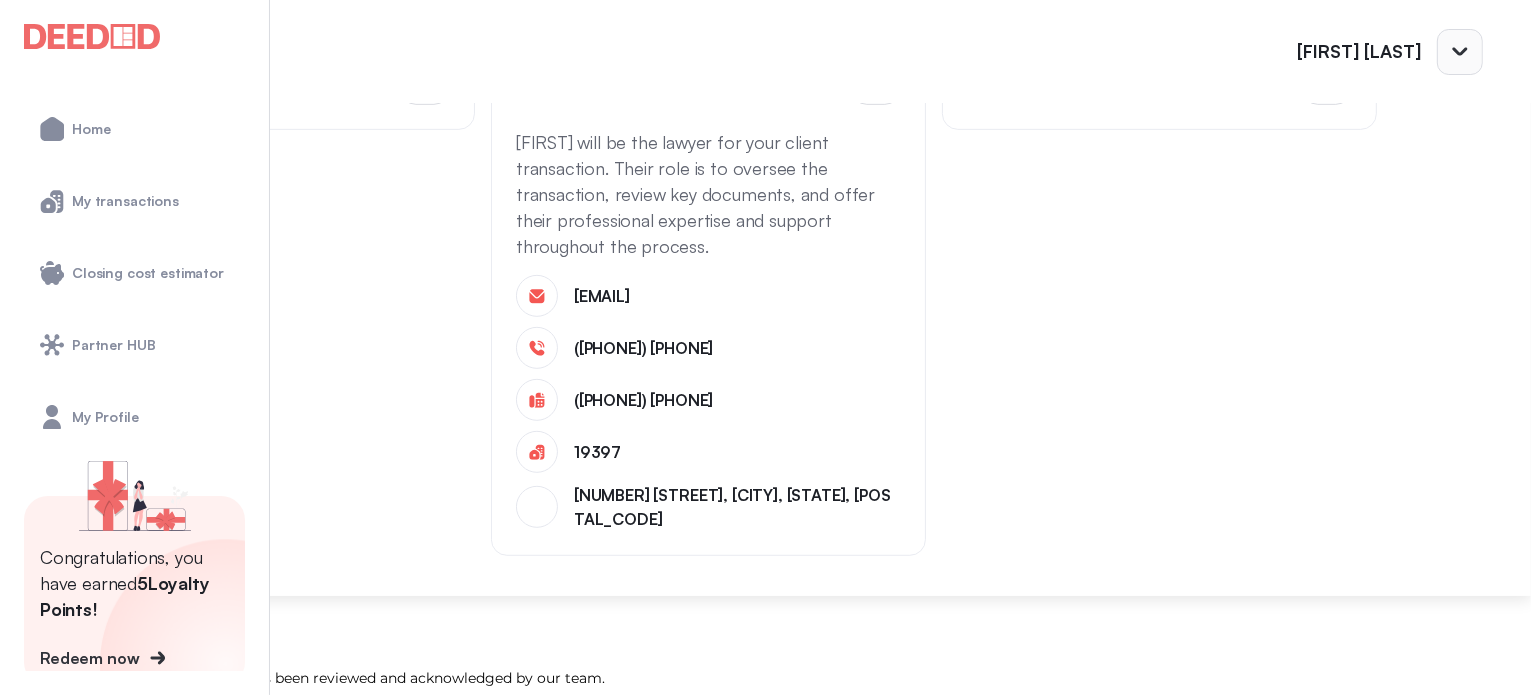 scroll, scrollTop: 1041, scrollLeft: 0, axis: vertical 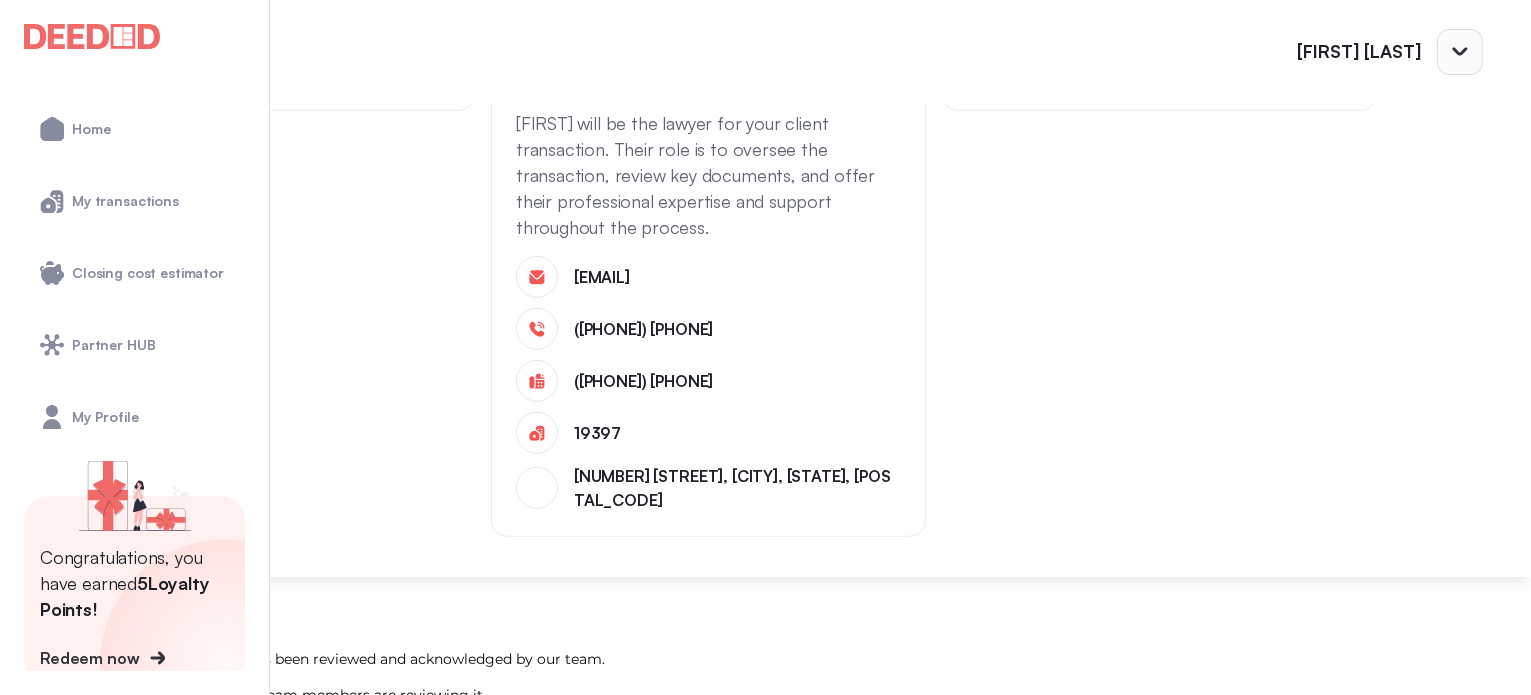 click on "[FIRST] [LAST] Mobile Signer" at bounding box center [232, 61] 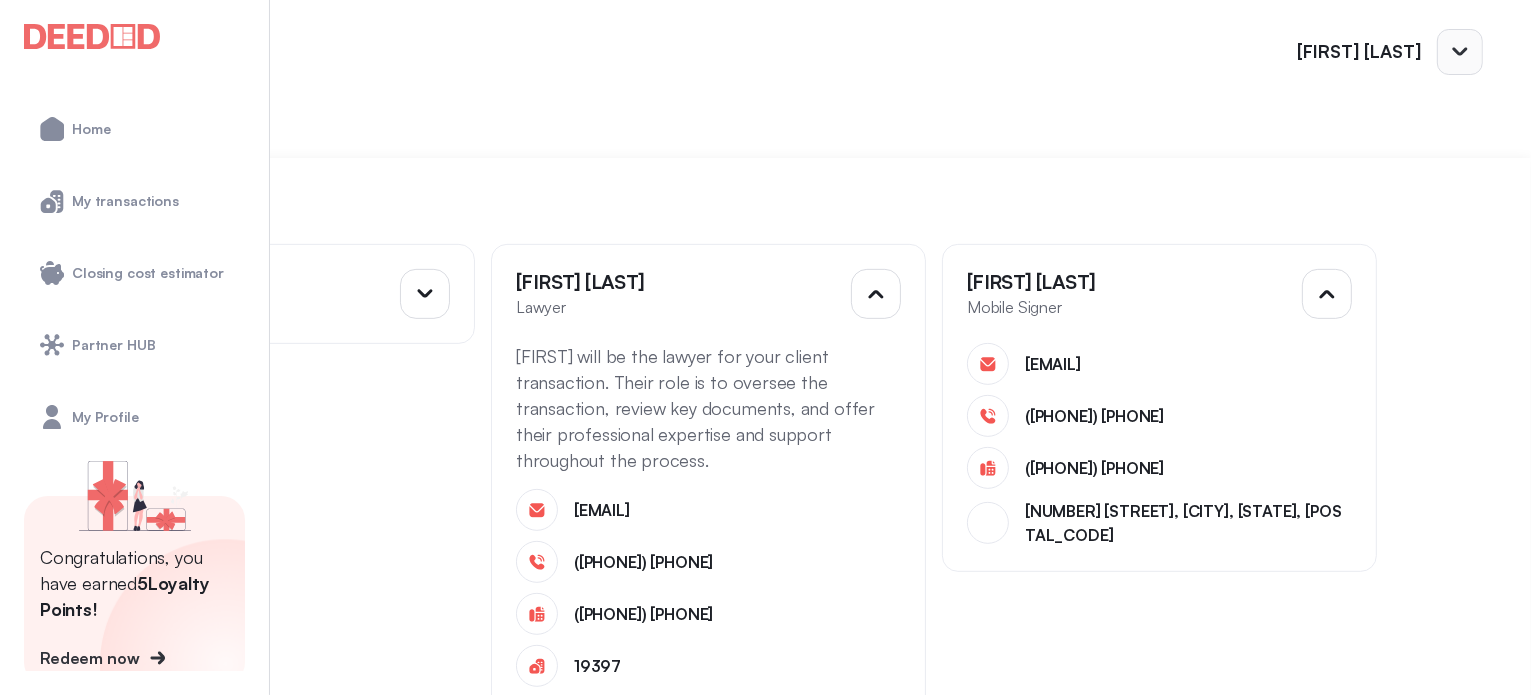 scroll, scrollTop: 798, scrollLeft: 0, axis: vertical 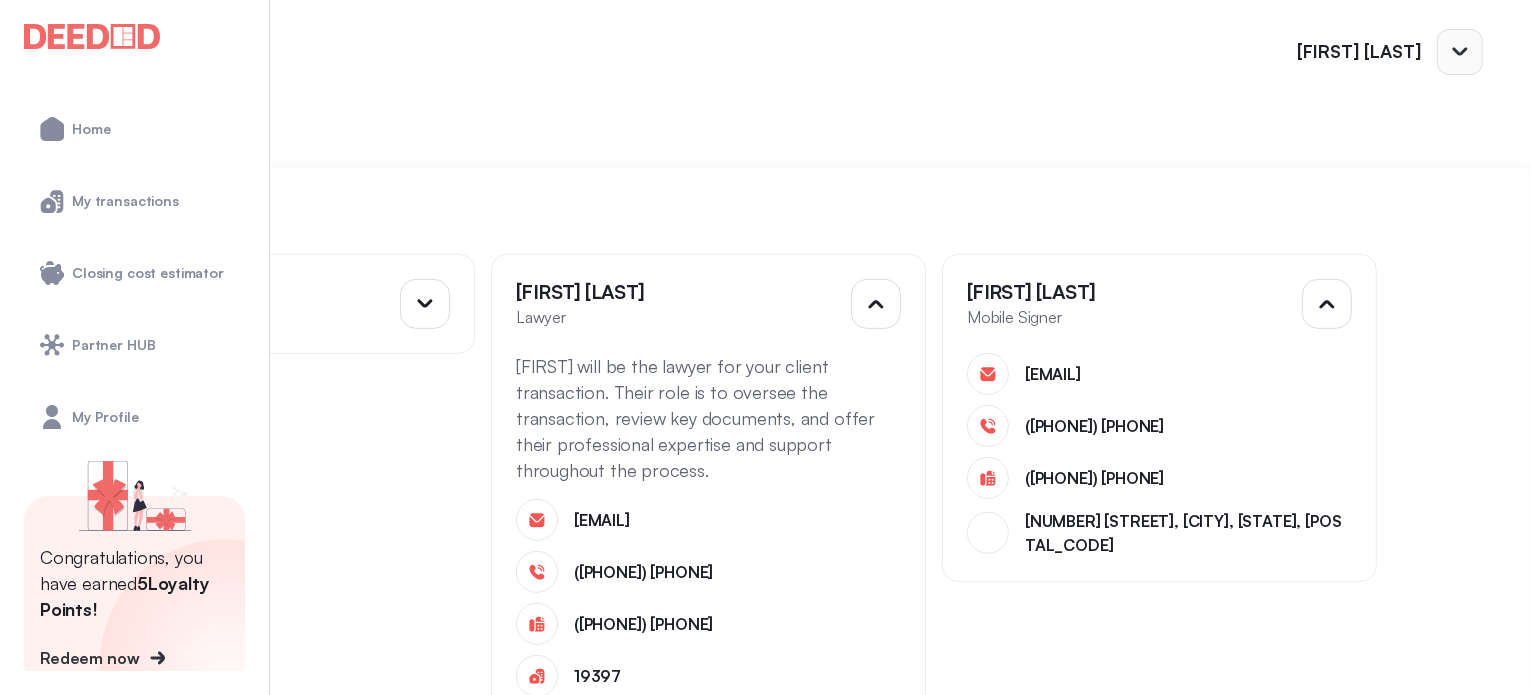 click on "[FIRST] [LAST]" at bounding box center [765, 51] 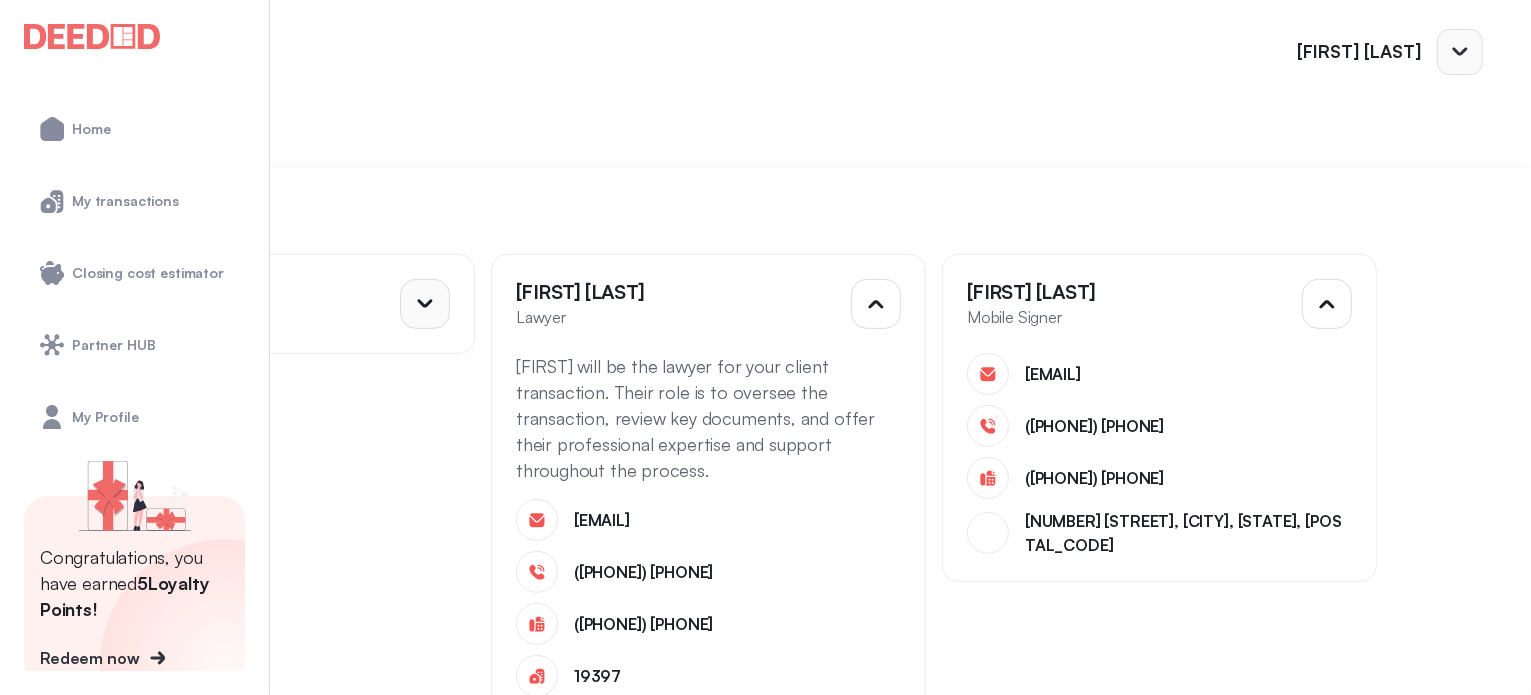 click at bounding box center [424, 303] 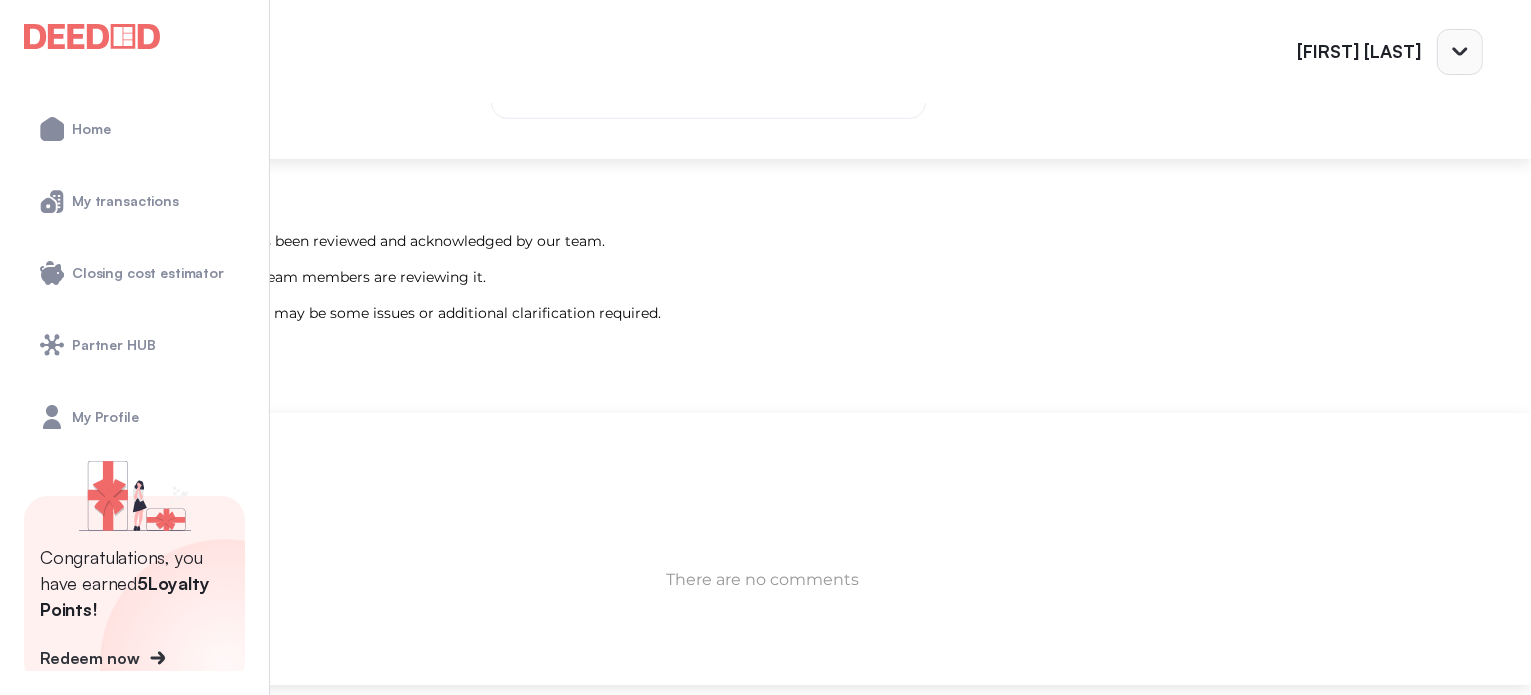 scroll, scrollTop: 216, scrollLeft: 0, axis: vertical 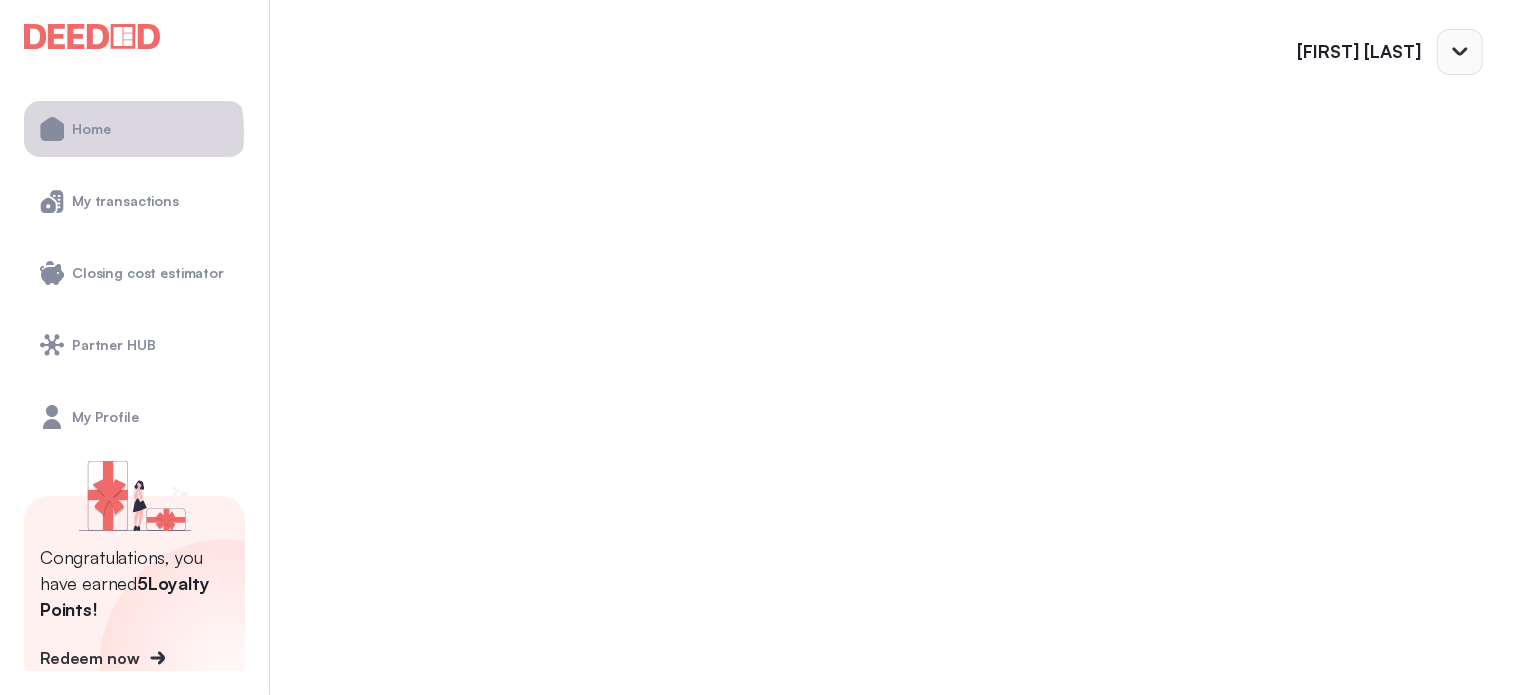 click on "Home" at bounding box center (91, 129) 